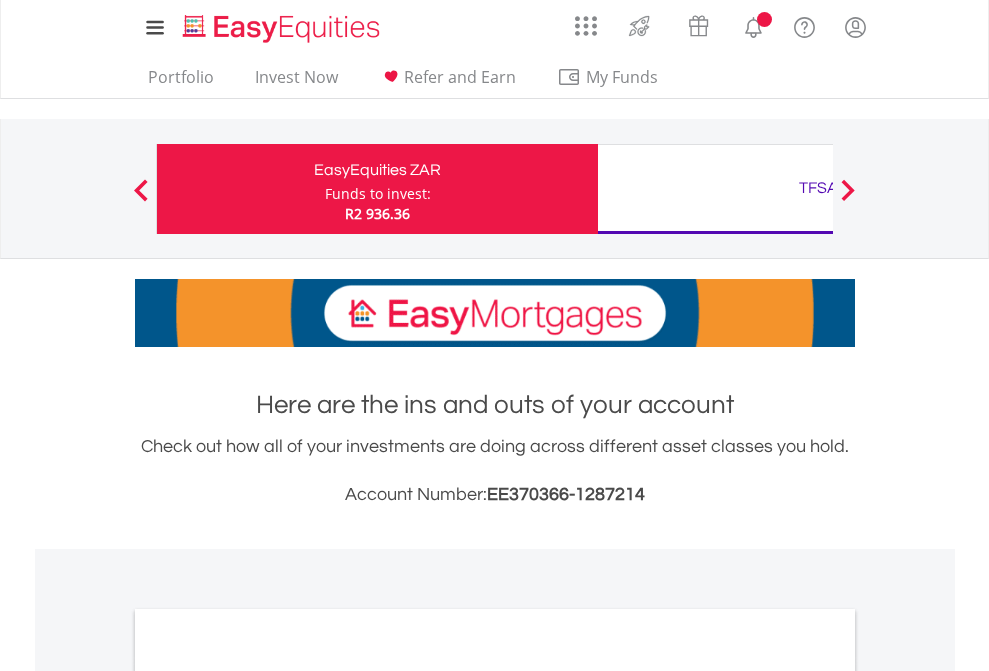 scroll, scrollTop: 0, scrollLeft: 0, axis: both 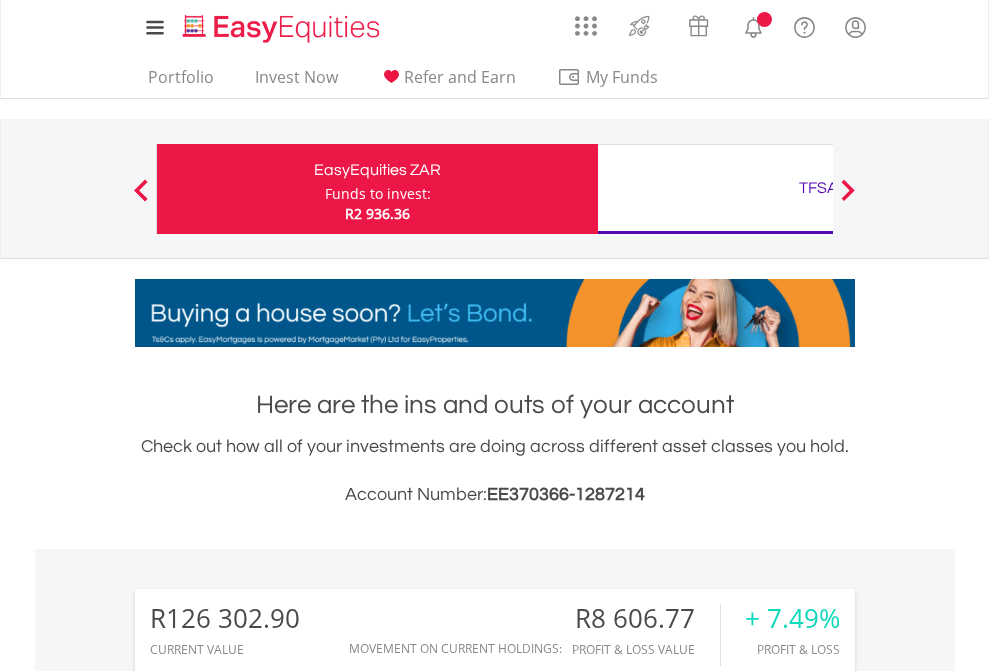 click on "Funds to invest:" at bounding box center (378, 194) 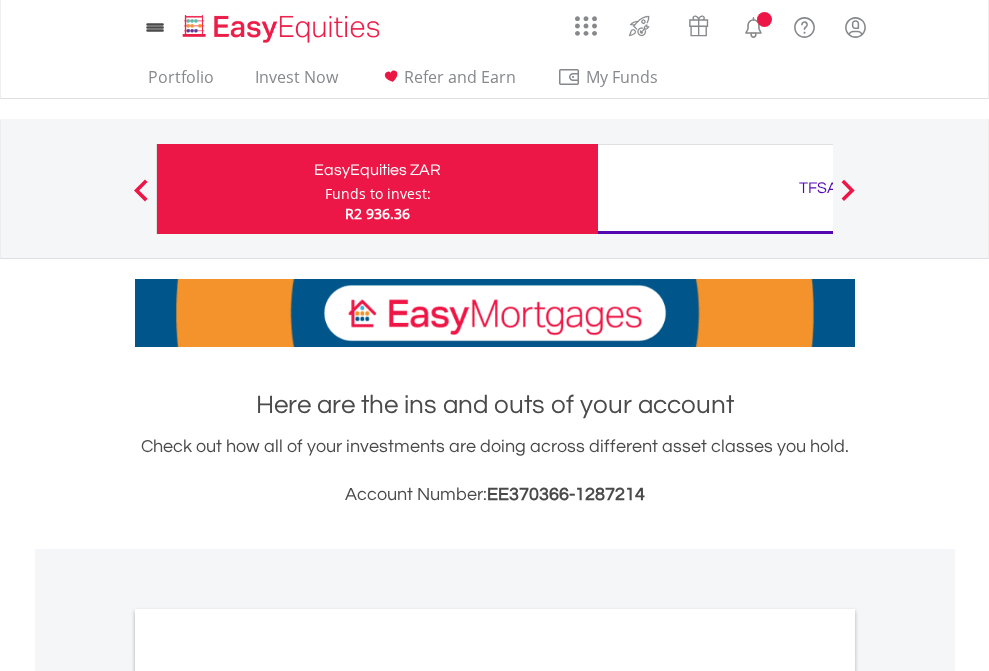 scroll, scrollTop: 0, scrollLeft: 0, axis: both 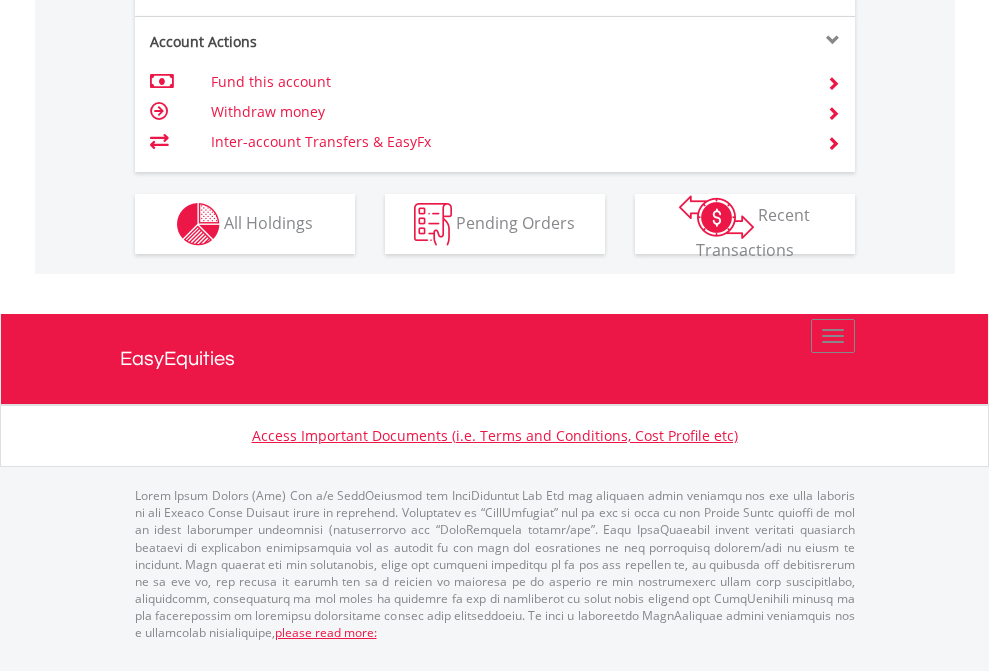click on "Investment types" at bounding box center [706, -337] 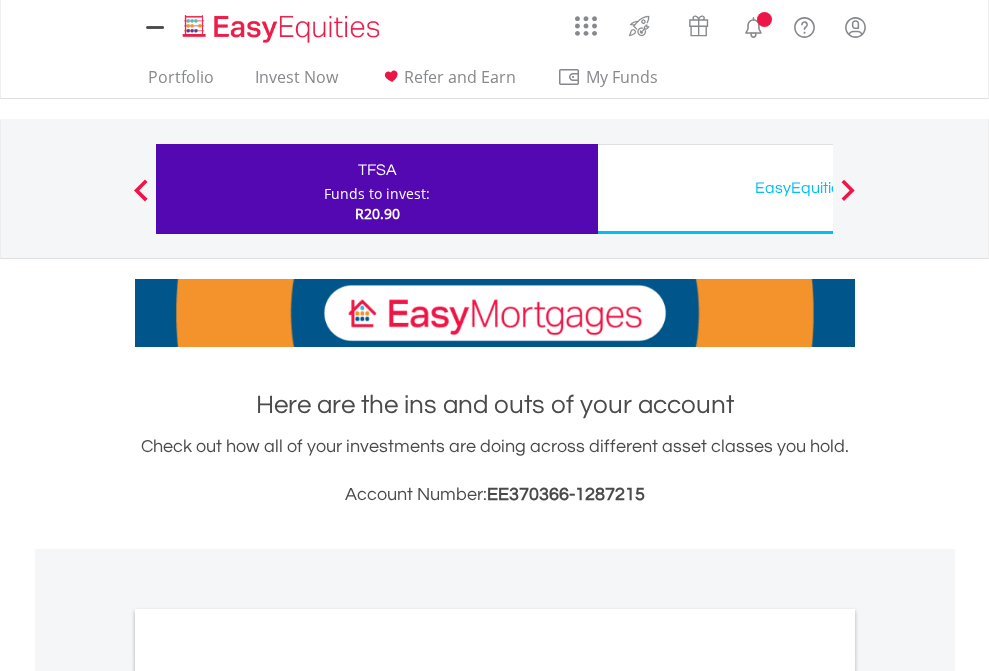 scroll, scrollTop: 0, scrollLeft: 0, axis: both 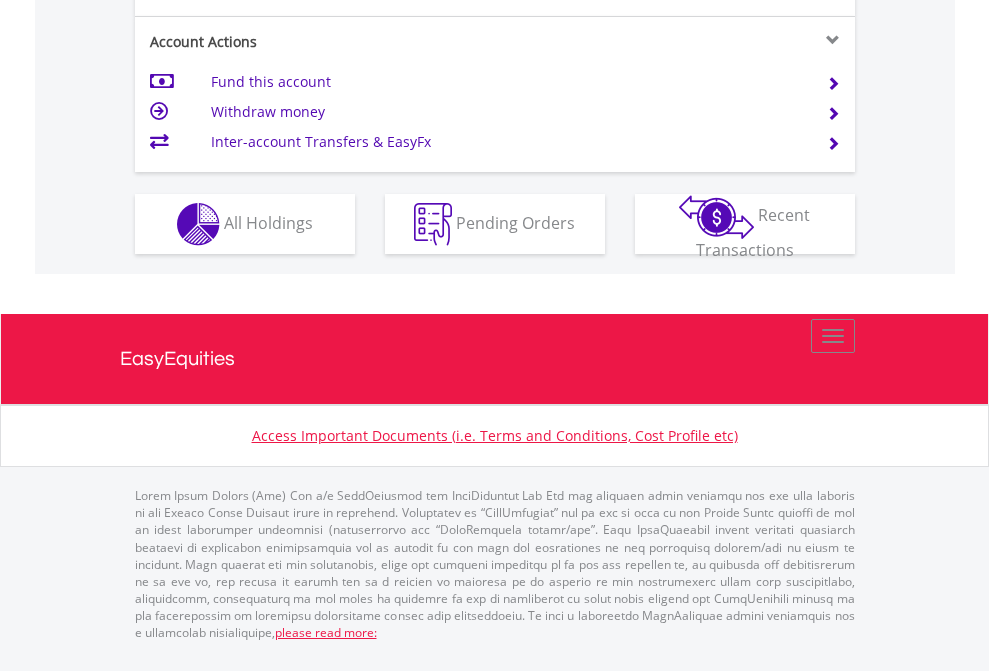 click on "Investment types" at bounding box center (706, -337) 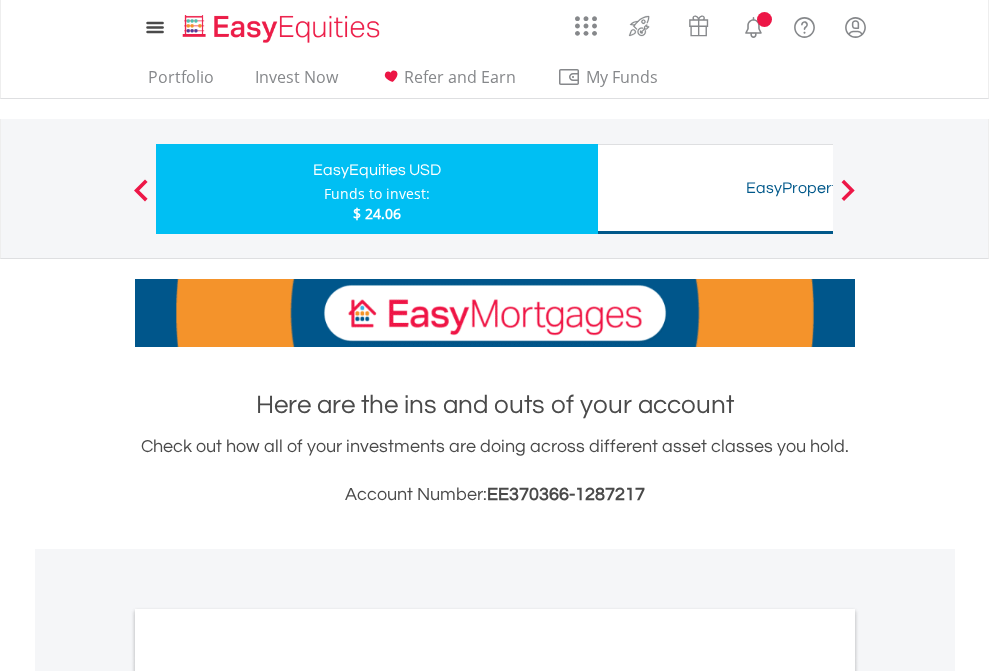 scroll, scrollTop: 0, scrollLeft: 0, axis: both 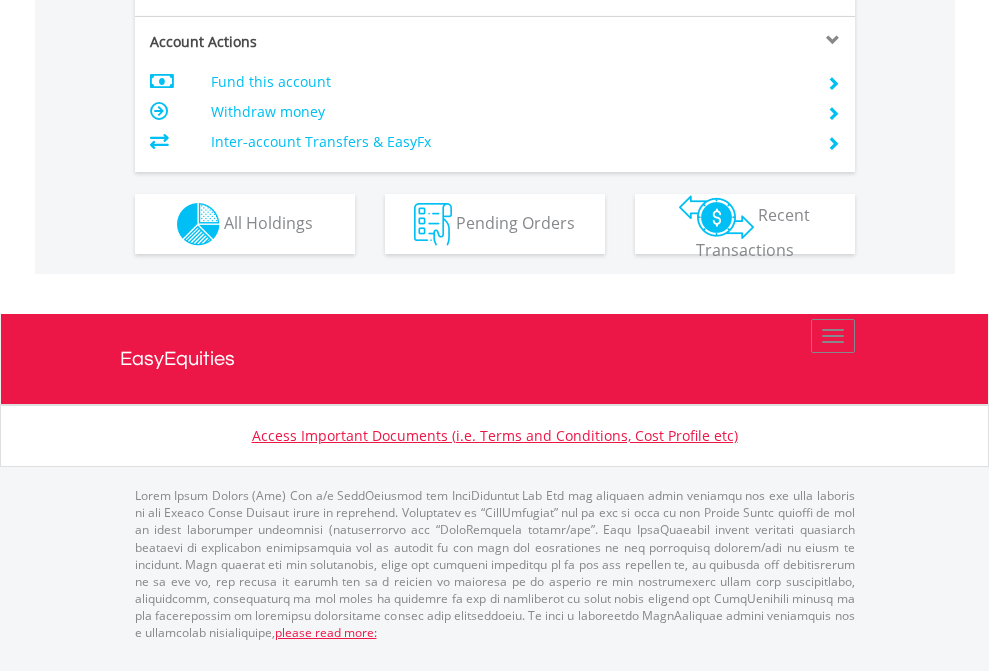 click on "Investment types" at bounding box center [706, -337] 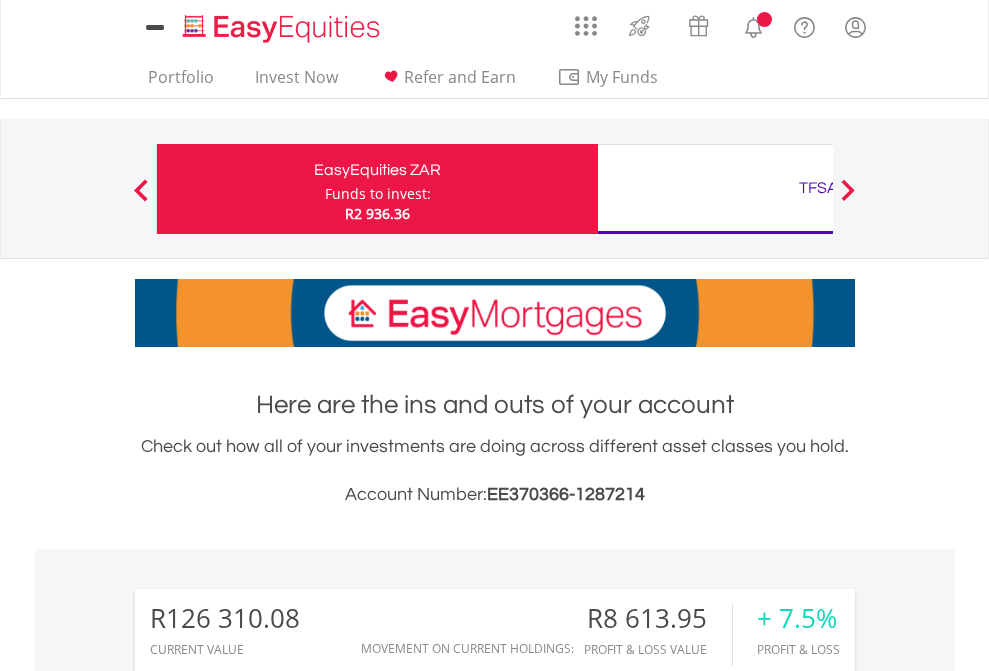 scroll, scrollTop: 0, scrollLeft: 0, axis: both 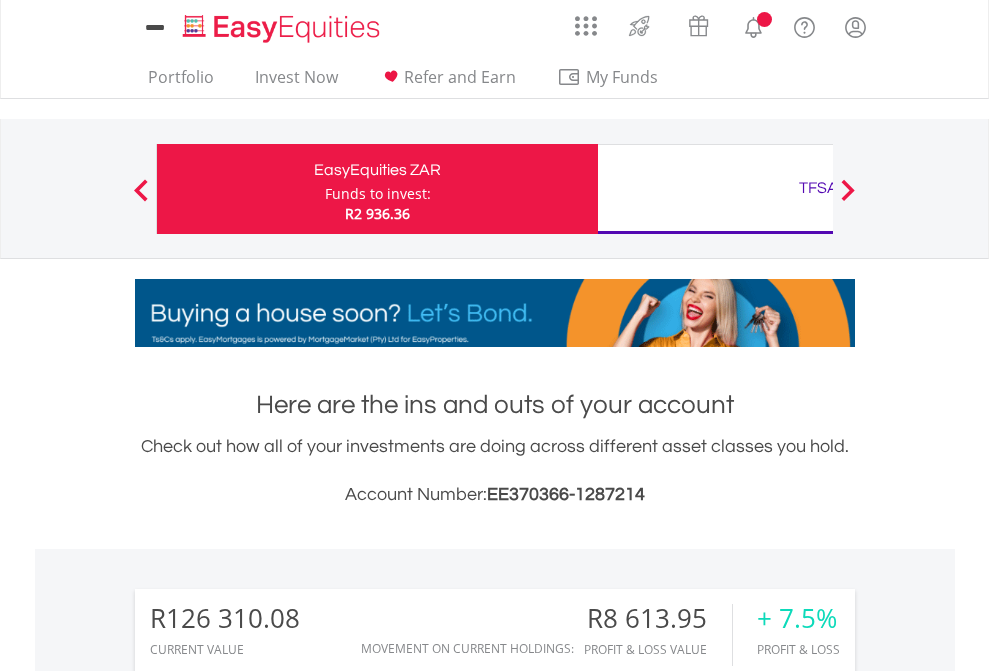 click on "All Holdings" at bounding box center [268, 1586] 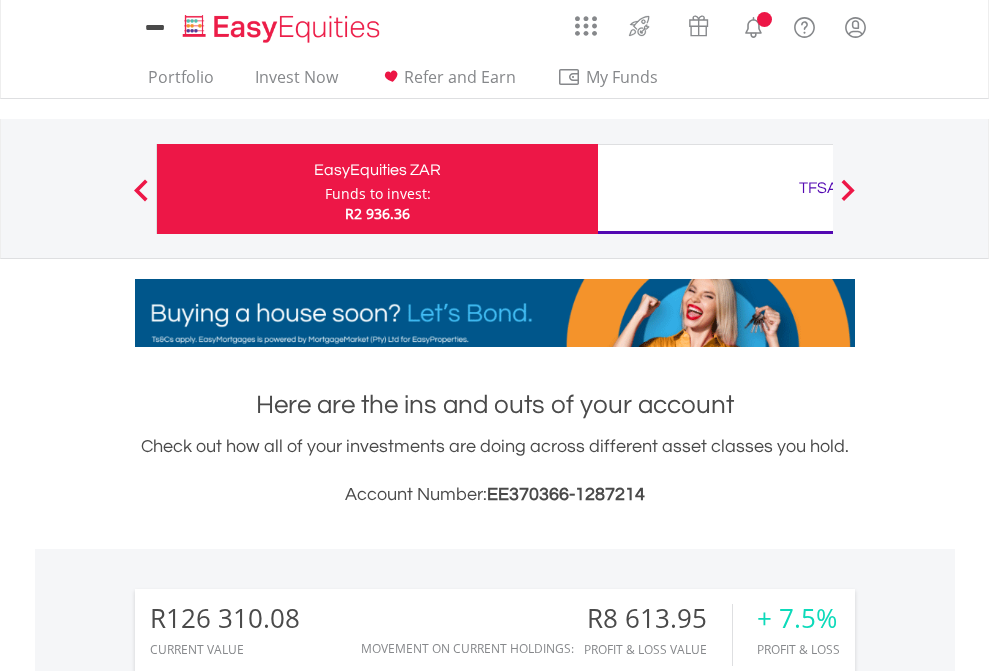 scroll, scrollTop: 999808, scrollLeft: 999687, axis: both 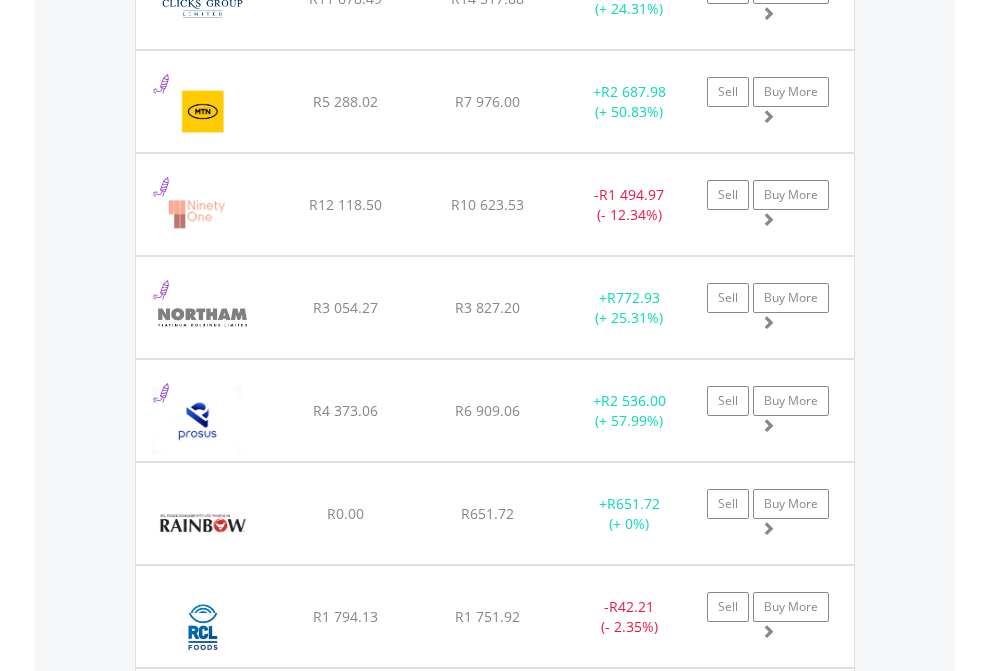 click on "TFSA" at bounding box center [818, -2156] 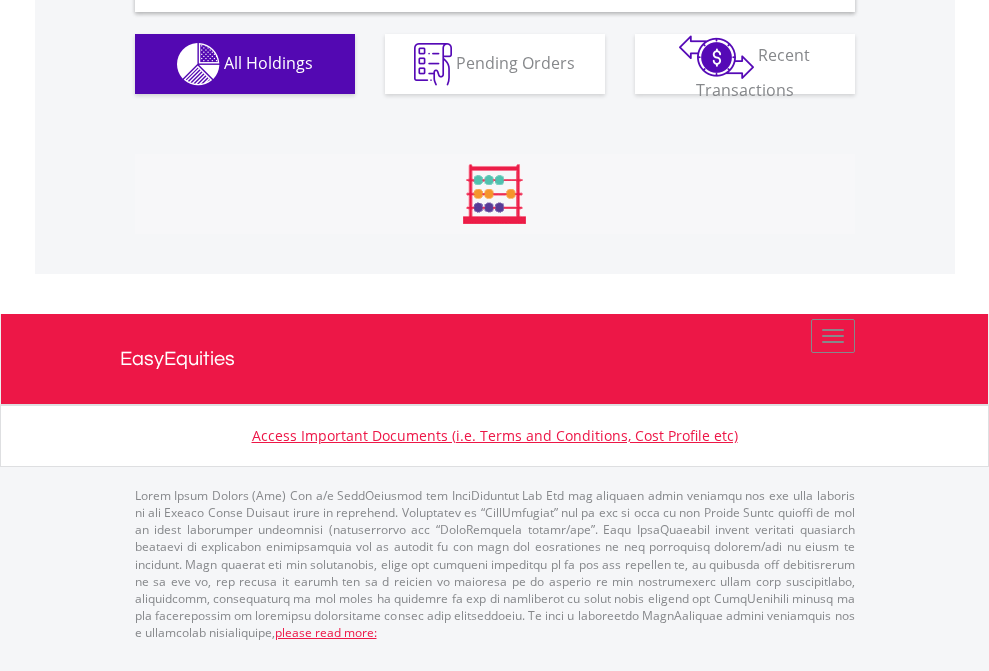 scroll, scrollTop: 1933, scrollLeft: 0, axis: vertical 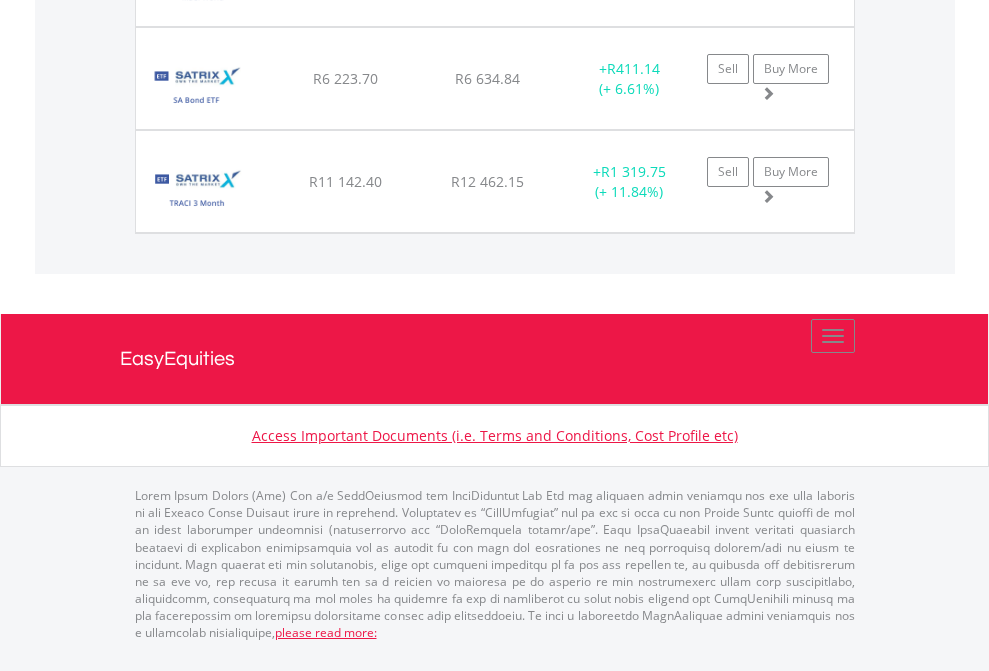 click on "EasyEquities USD" at bounding box center (818, -1483) 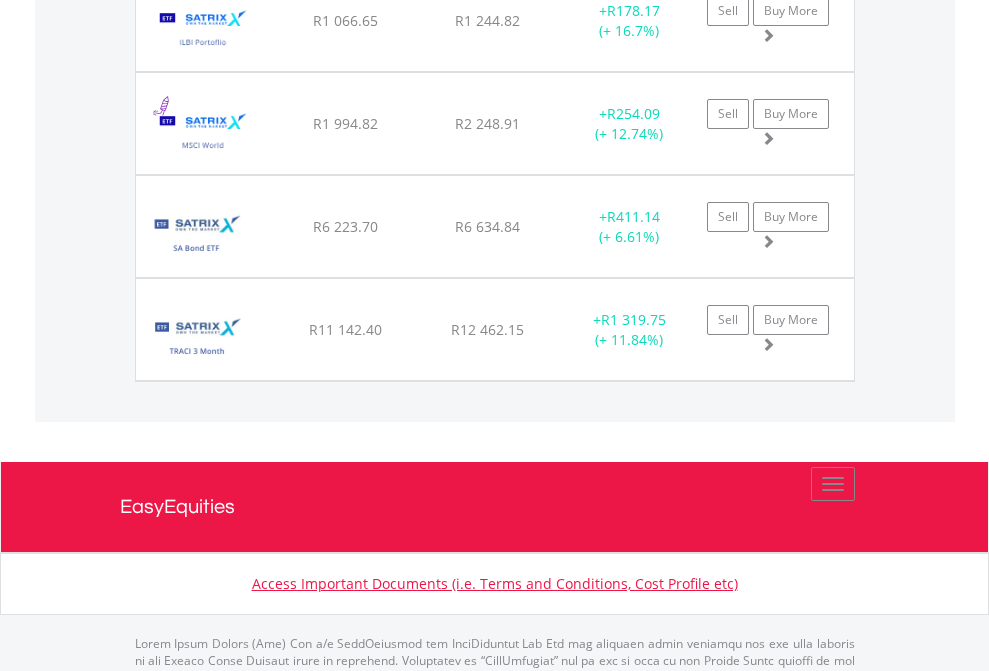 scroll, scrollTop: 144, scrollLeft: 0, axis: vertical 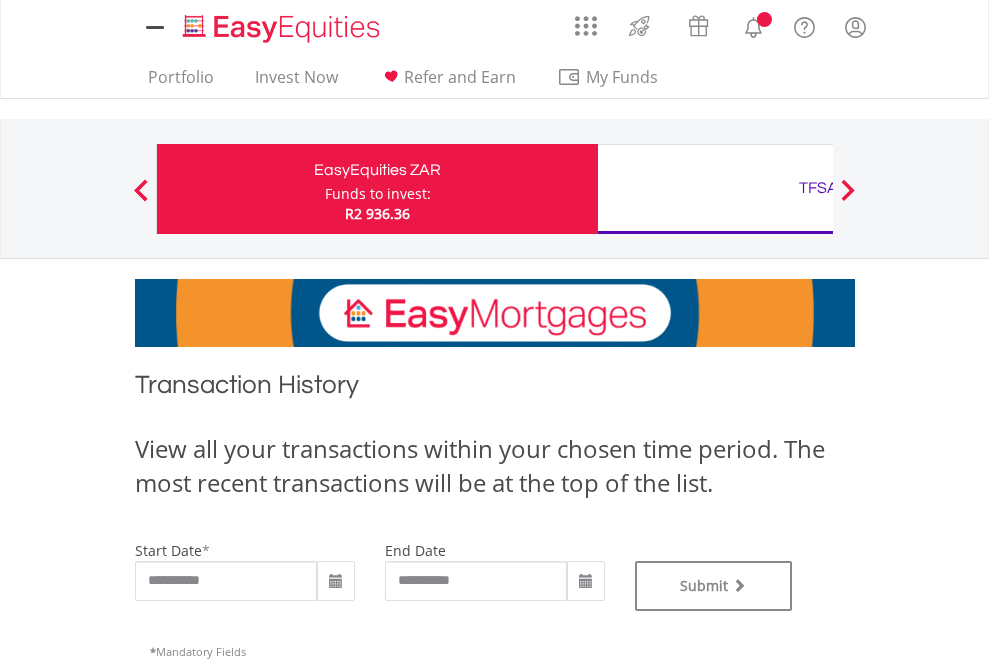 type on "**********" 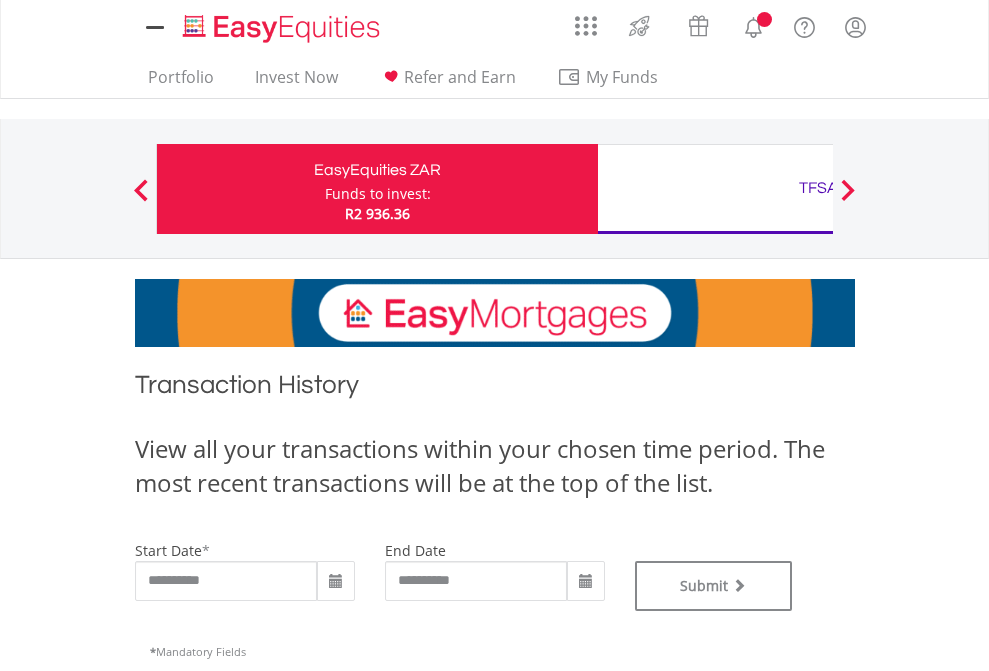 scroll, scrollTop: 0, scrollLeft: 0, axis: both 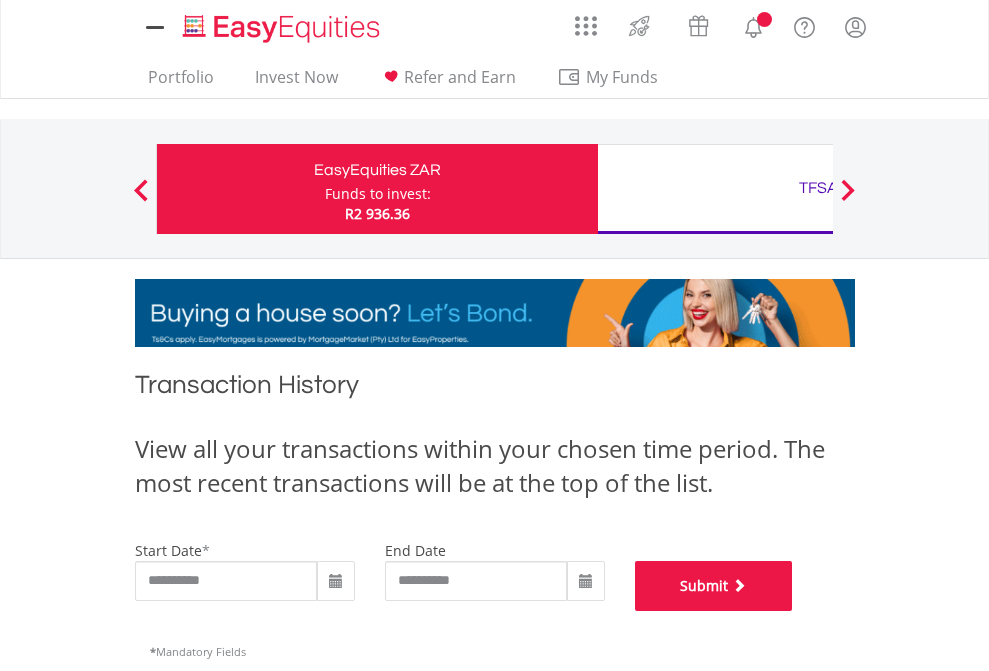 click on "Submit" at bounding box center (714, 586) 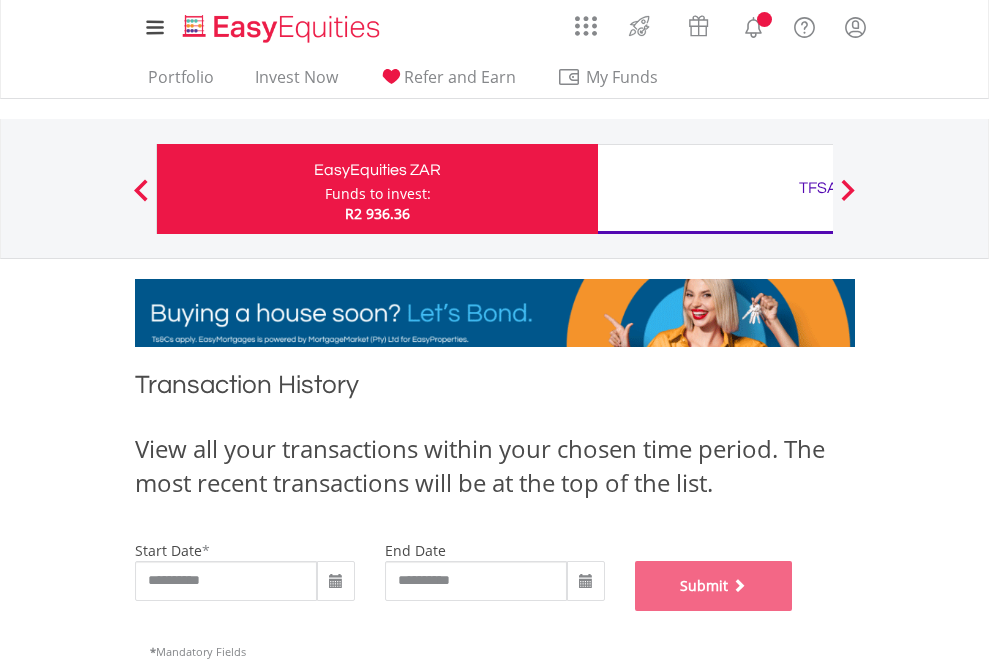 scroll, scrollTop: 811, scrollLeft: 0, axis: vertical 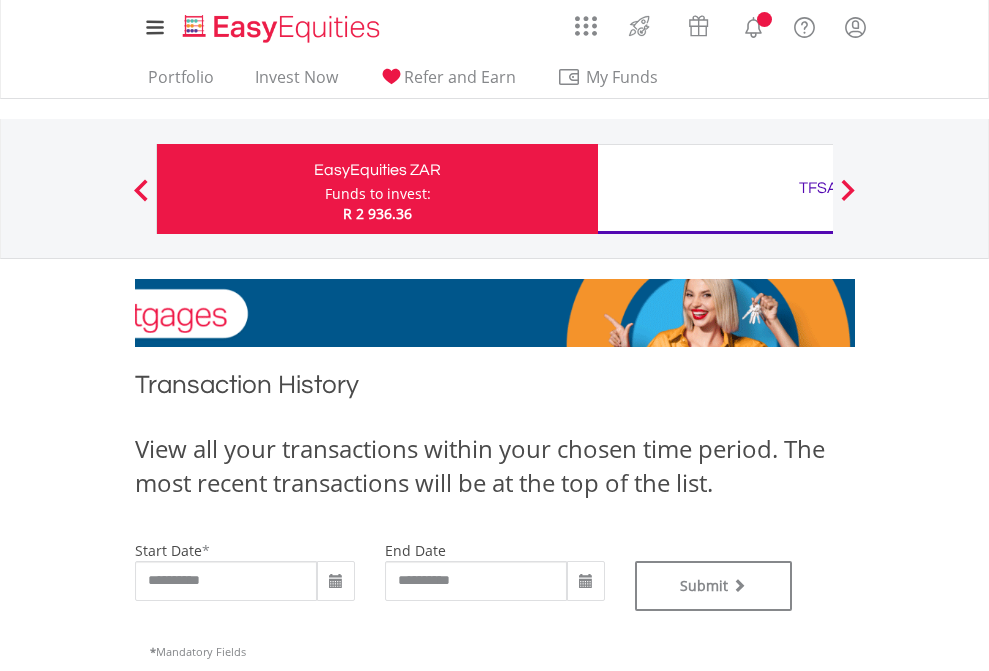 click on "TFSA" at bounding box center [818, 188] 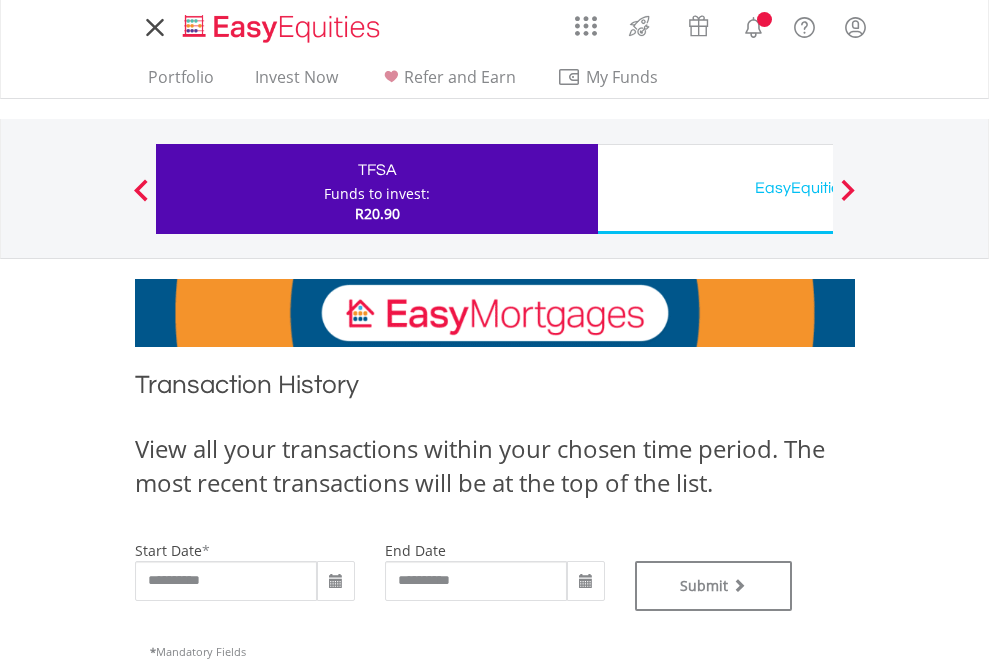 scroll, scrollTop: 0, scrollLeft: 0, axis: both 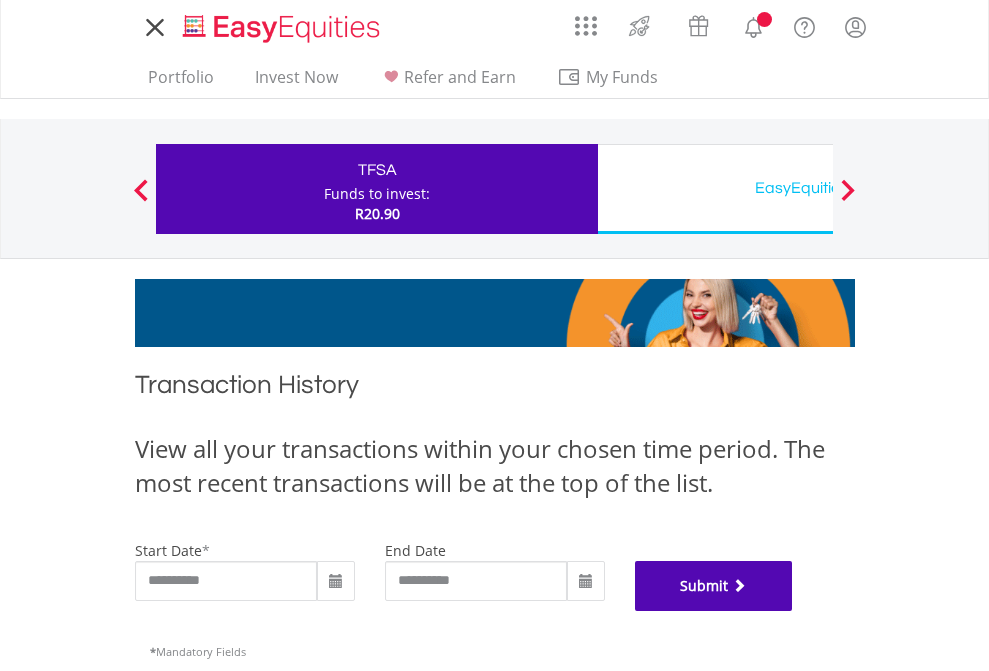 click on "Submit" at bounding box center [714, 586] 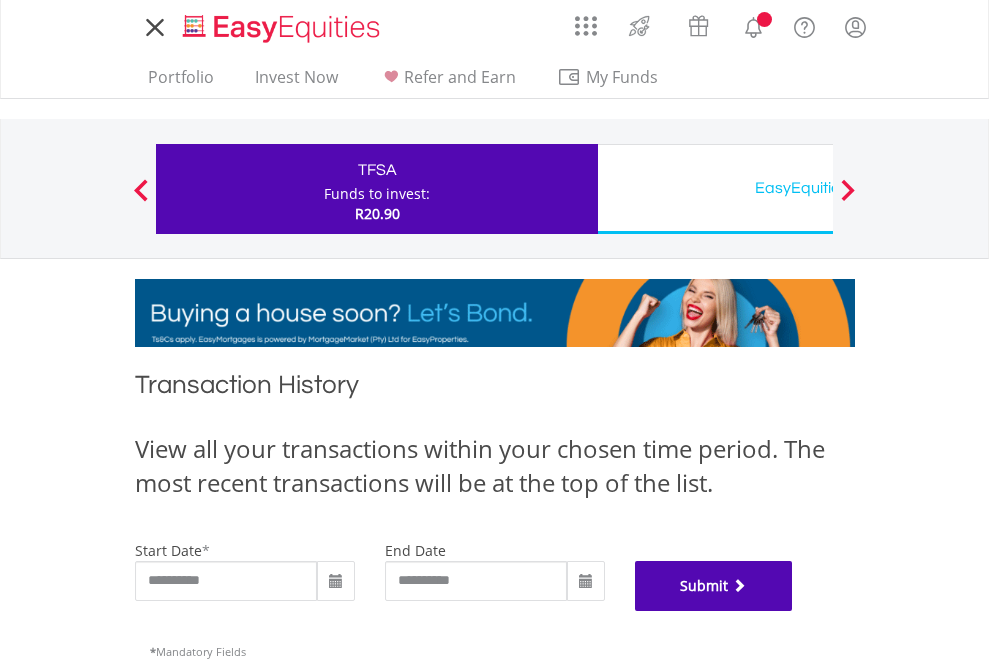 scroll, scrollTop: 811, scrollLeft: 0, axis: vertical 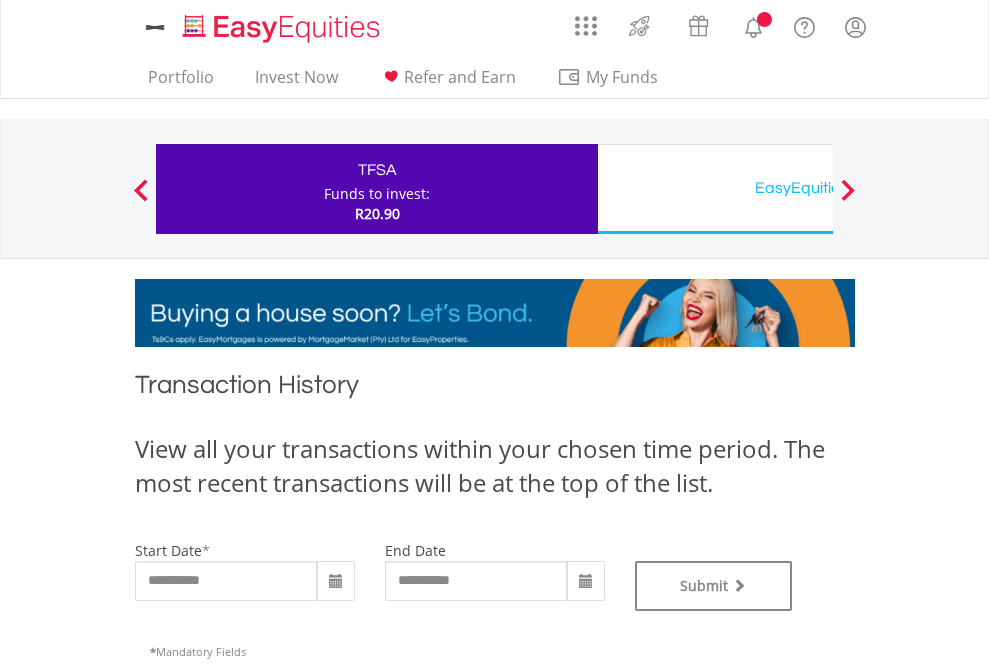 click on "EasyEquities USD" at bounding box center (818, 188) 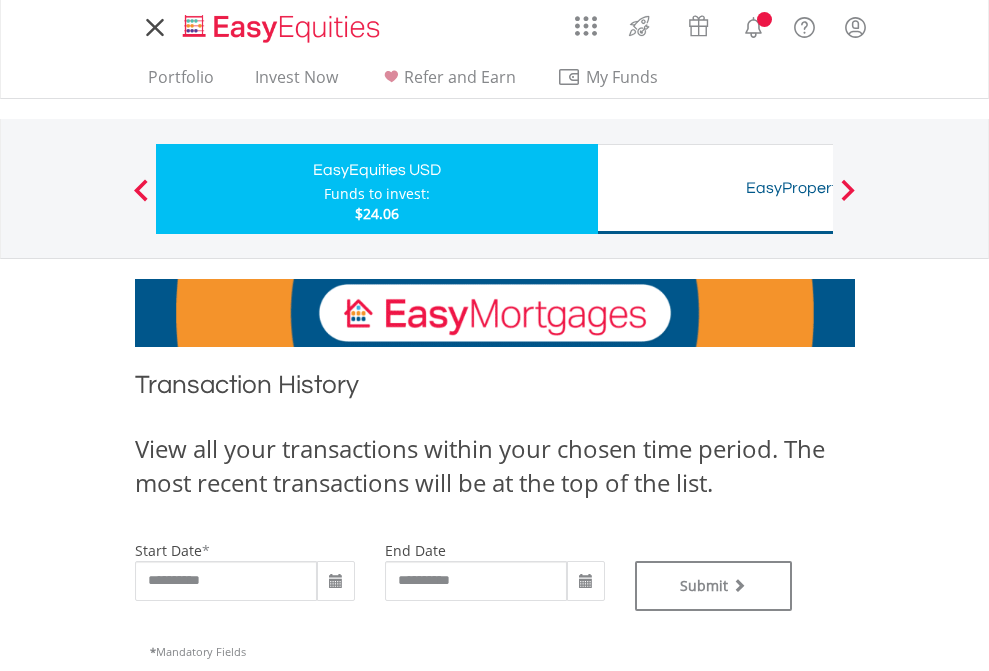 scroll, scrollTop: 0, scrollLeft: 0, axis: both 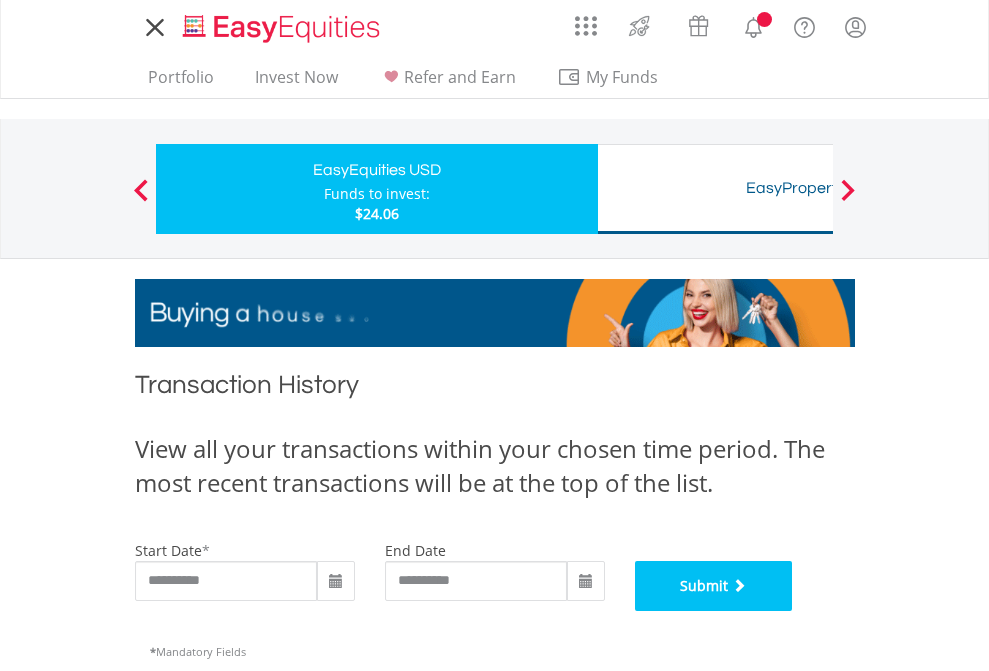 click on "Submit" at bounding box center (714, 586) 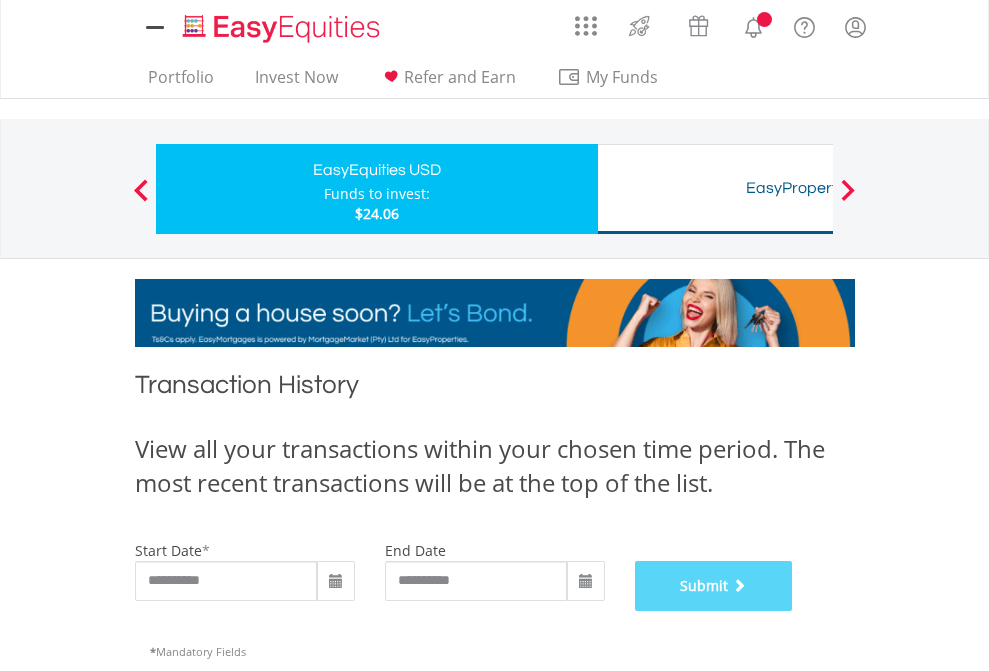 scroll, scrollTop: 811, scrollLeft: 0, axis: vertical 